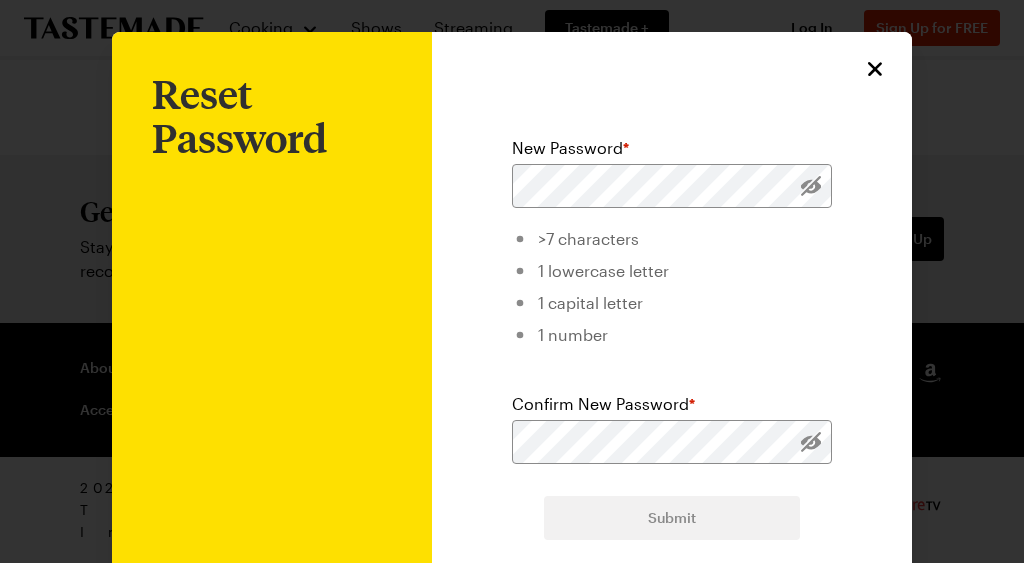 scroll, scrollTop: 0, scrollLeft: 0, axis: both 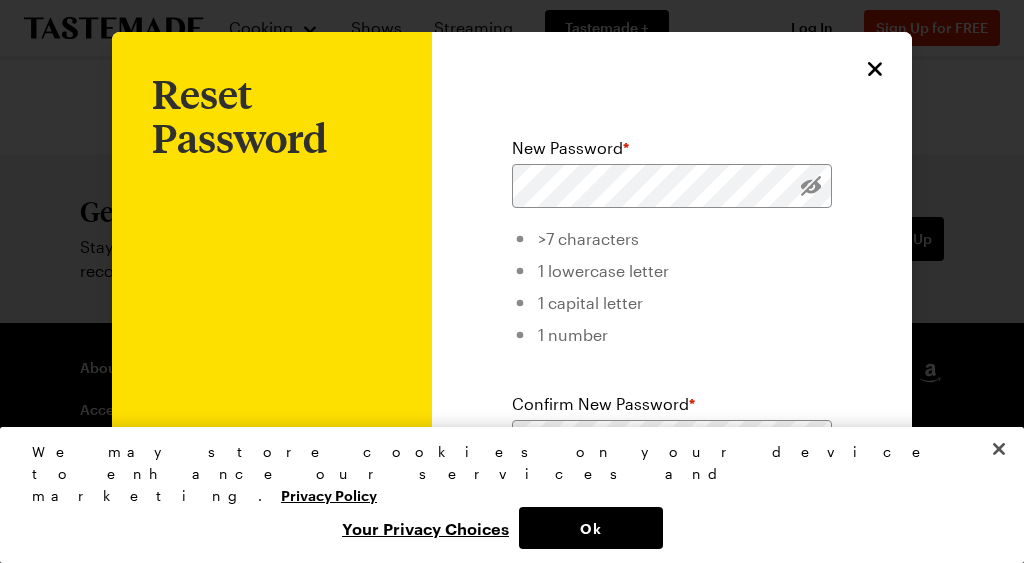click on "New Password  * >7 characters 1 lowercase letter 1 capital letter 1 number Confirm New Password  * Submit Back to Login This site is protected by reCAPTCHA and the Google   Privacy Policy   and   Terms of Service   apply." at bounding box center (672, 384) 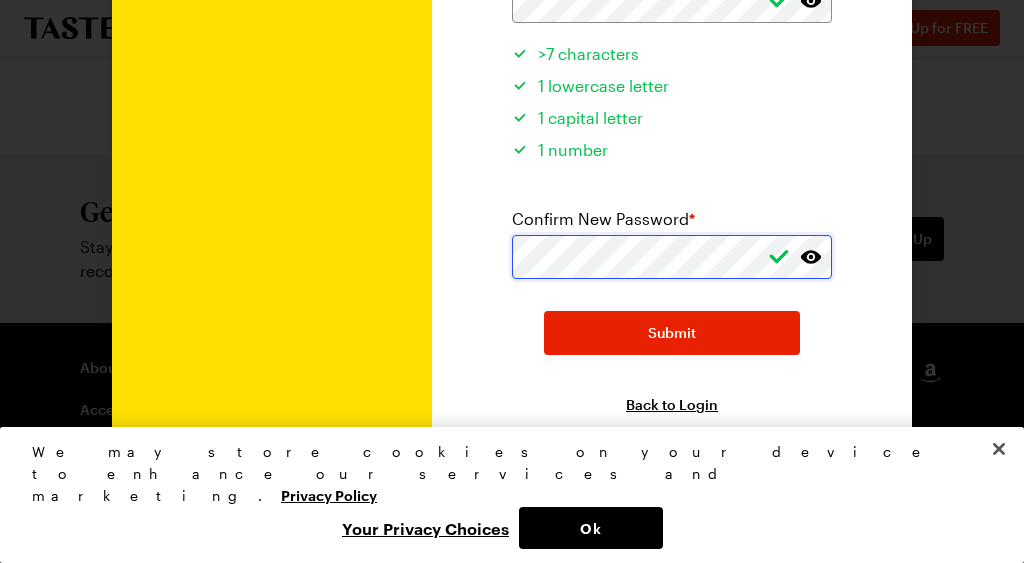 scroll, scrollTop: 186, scrollLeft: 0, axis: vertical 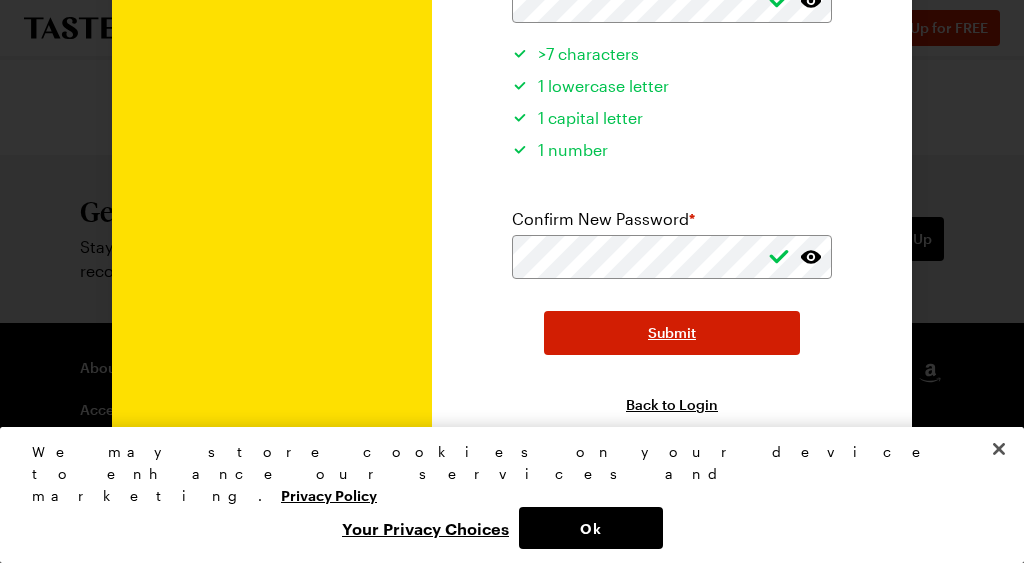 click on "Submit" at bounding box center [672, 333] 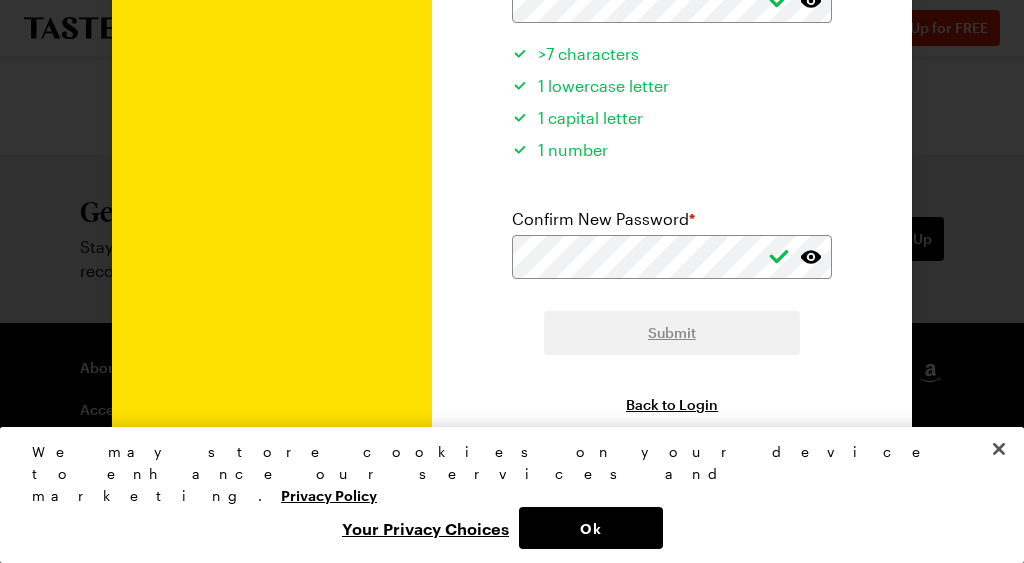 scroll, scrollTop: 0, scrollLeft: 0, axis: both 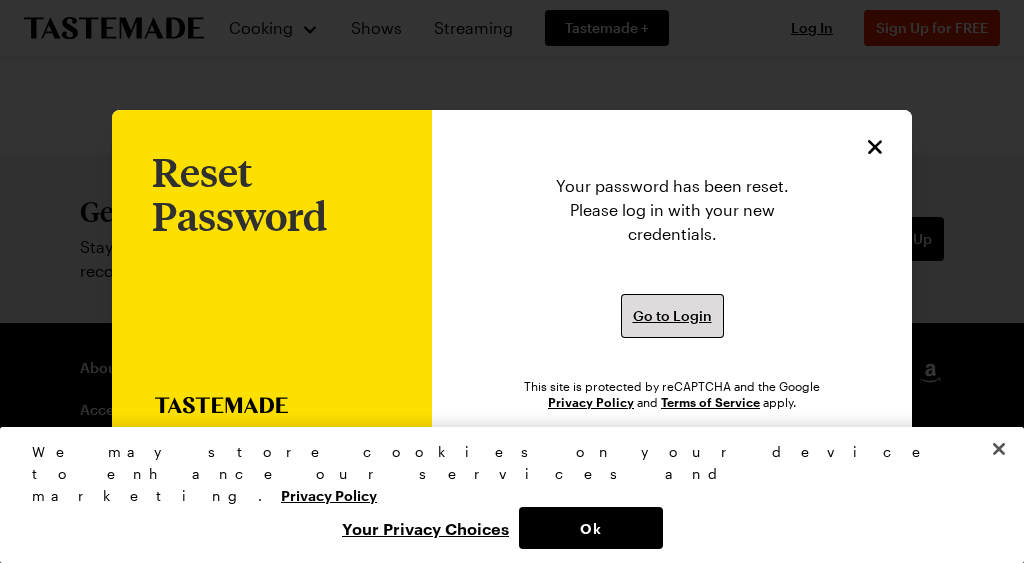 click on "Go to Login" at bounding box center (672, 316) 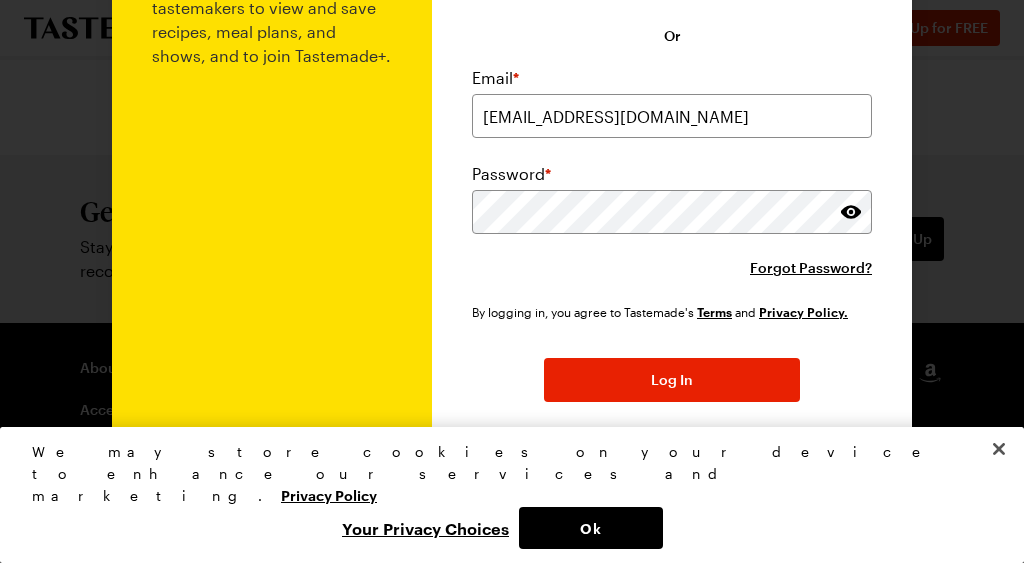 scroll, scrollTop: 180, scrollLeft: 0, axis: vertical 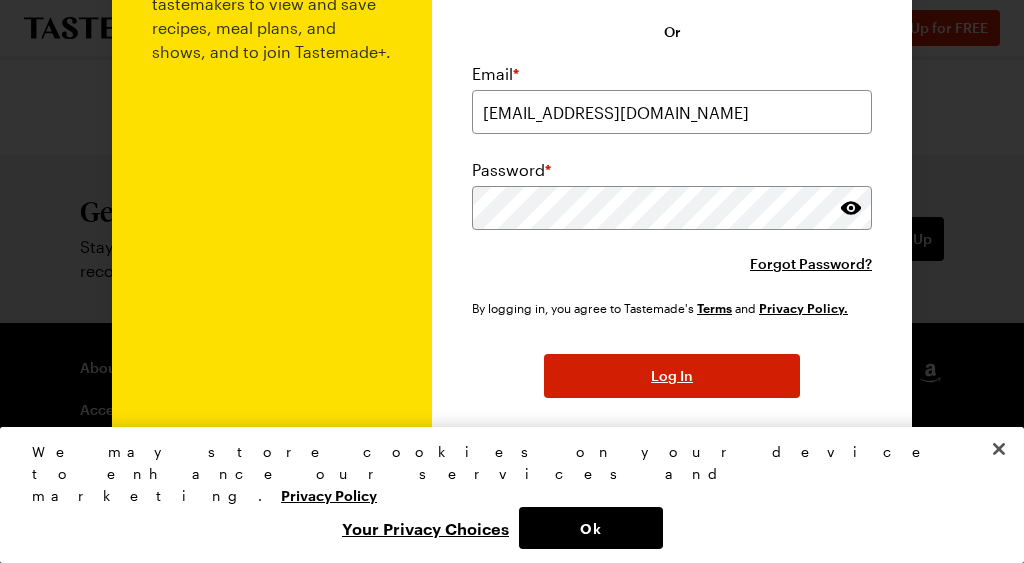 click on "Log In" at bounding box center (672, 376) 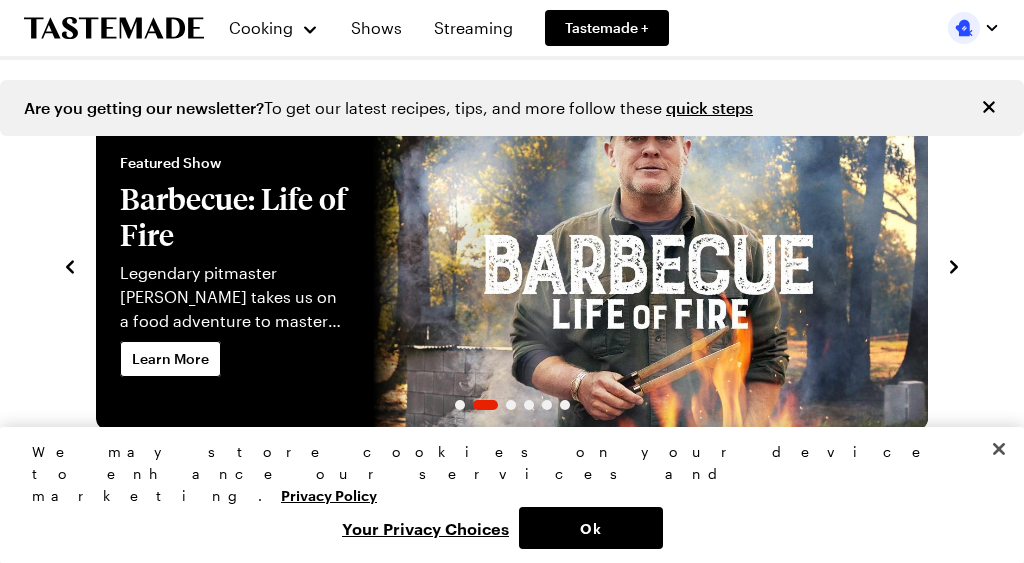 scroll, scrollTop: 2, scrollLeft: 0, axis: vertical 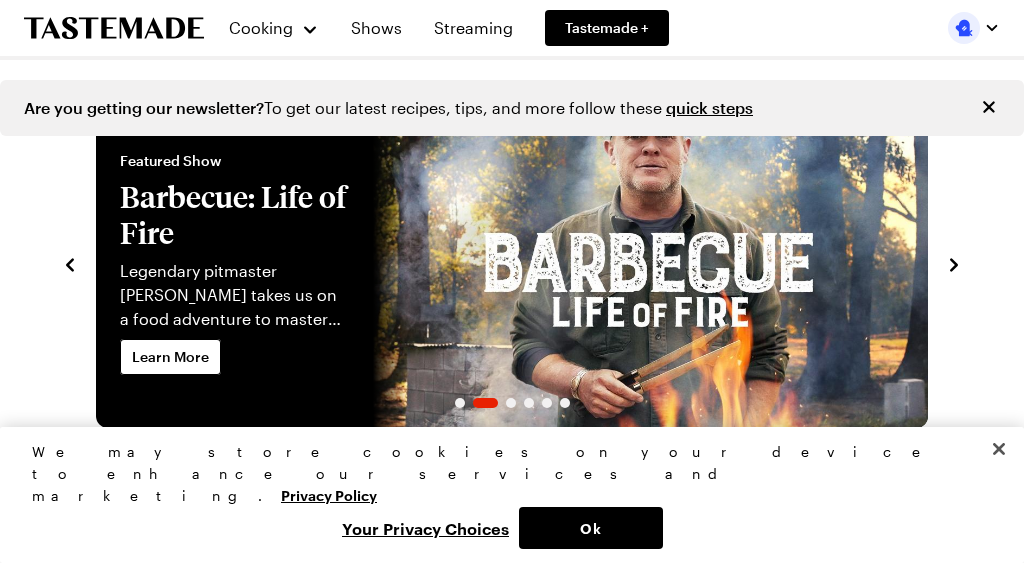 click 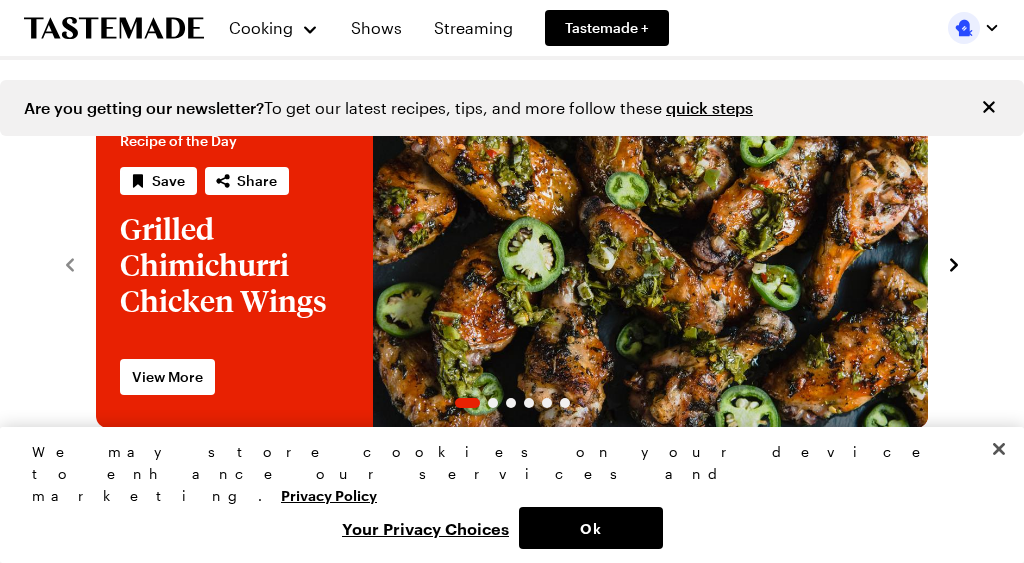 click at bounding box center (96, 263) 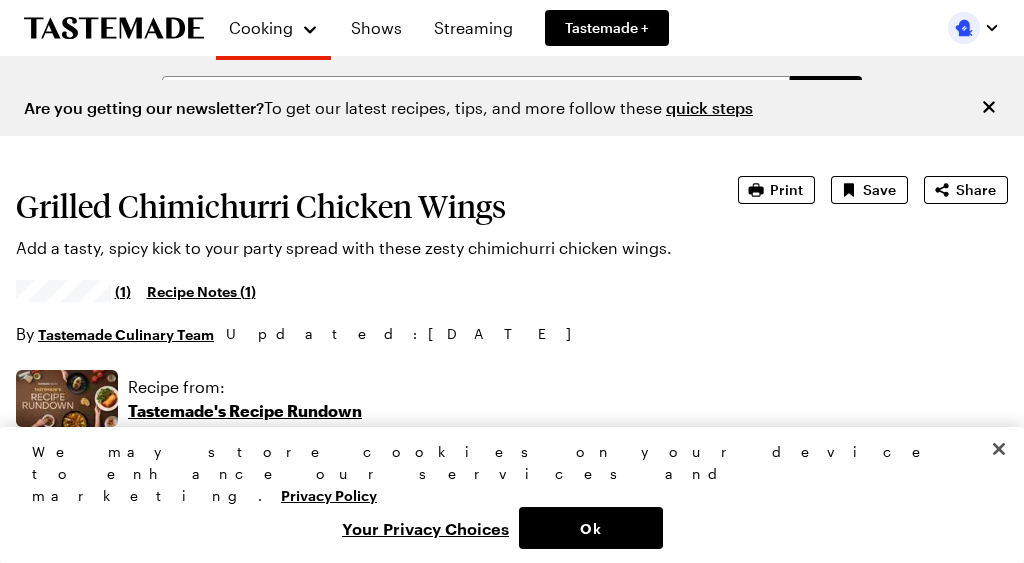 type on "x" 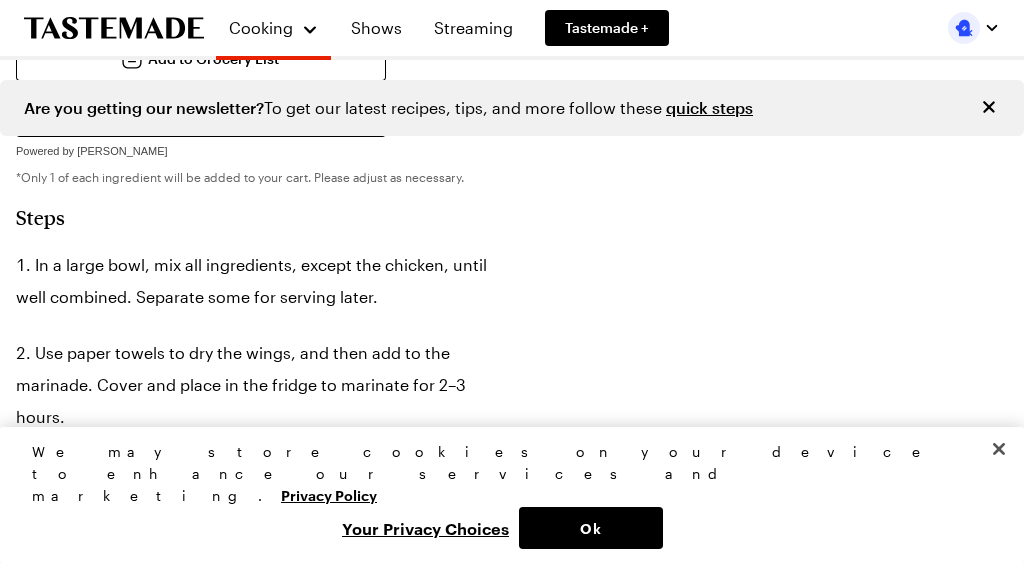 scroll, scrollTop: 1049, scrollLeft: 0, axis: vertical 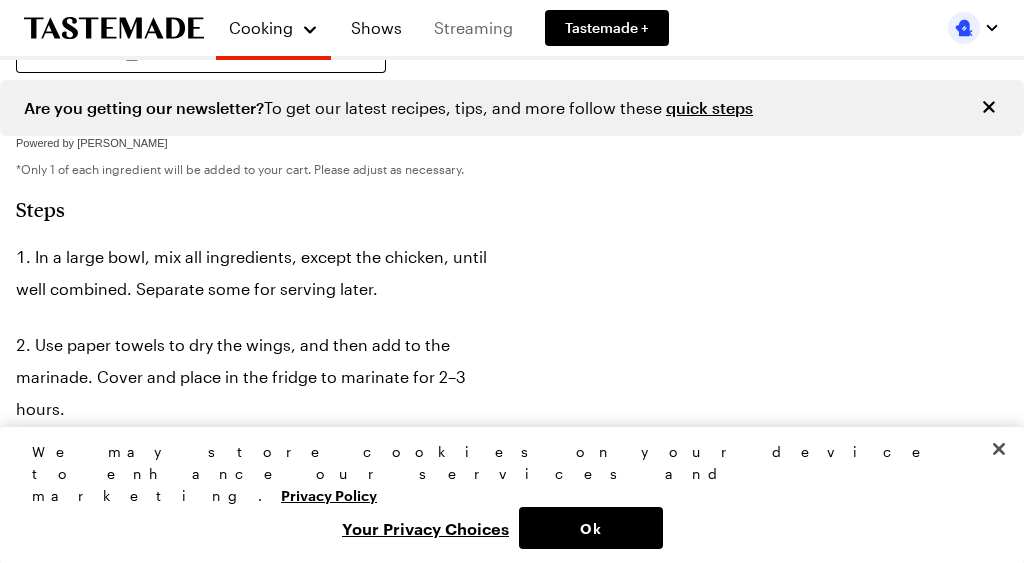 click on "Streaming" at bounding box center (473, 28) 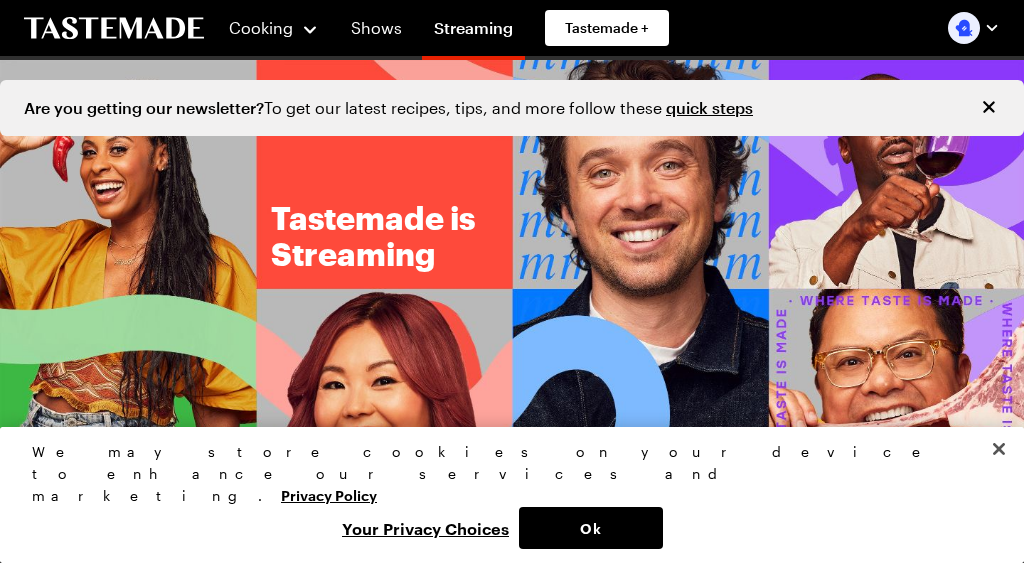 scroll, scrollTop: 0, scrollLeft: 0, axis: both 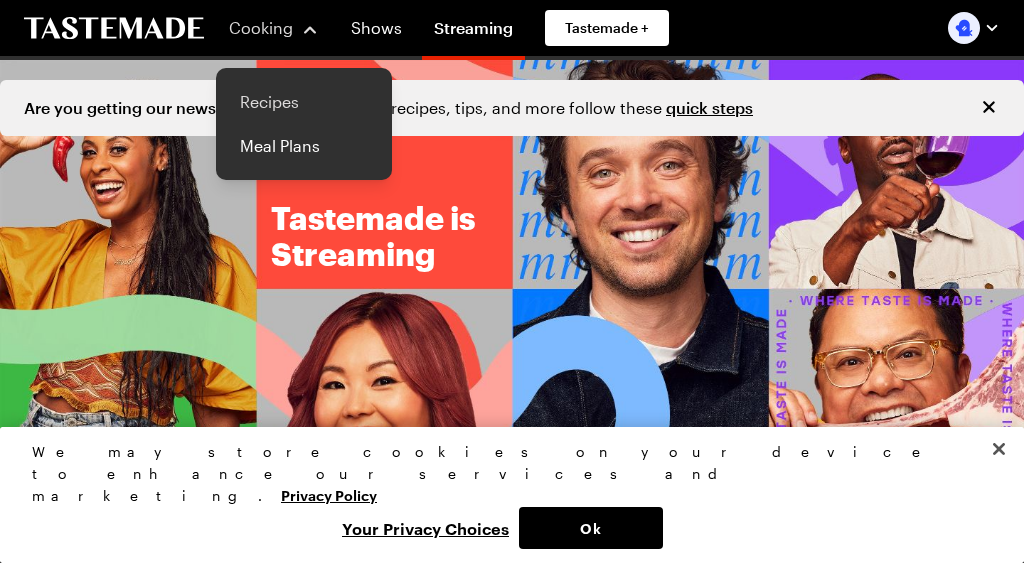 click on "Recipes" at bounding box center (304, 102) 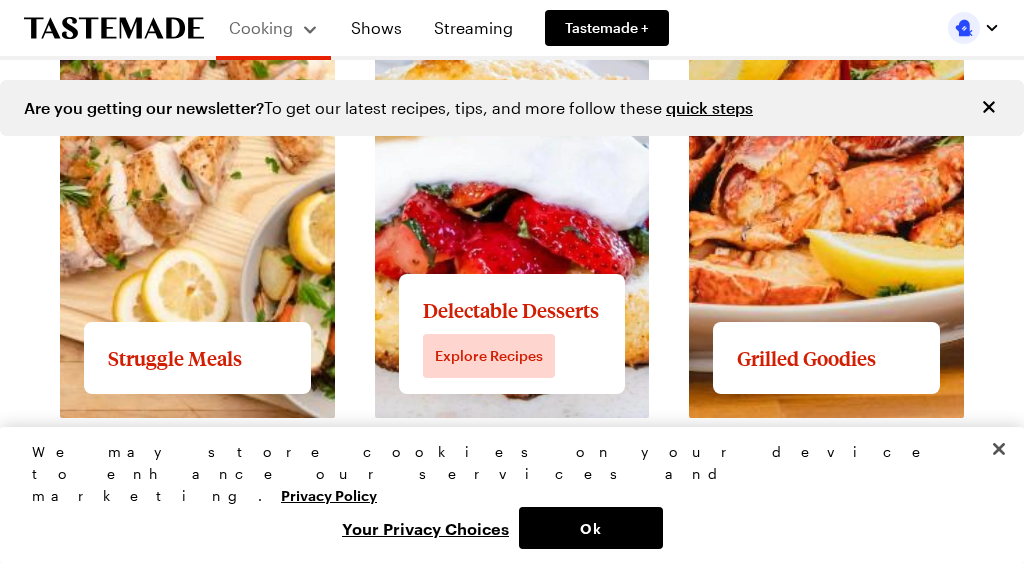 scroll, scrollTop: 2748, scrollLeft: 0, axis: vertical 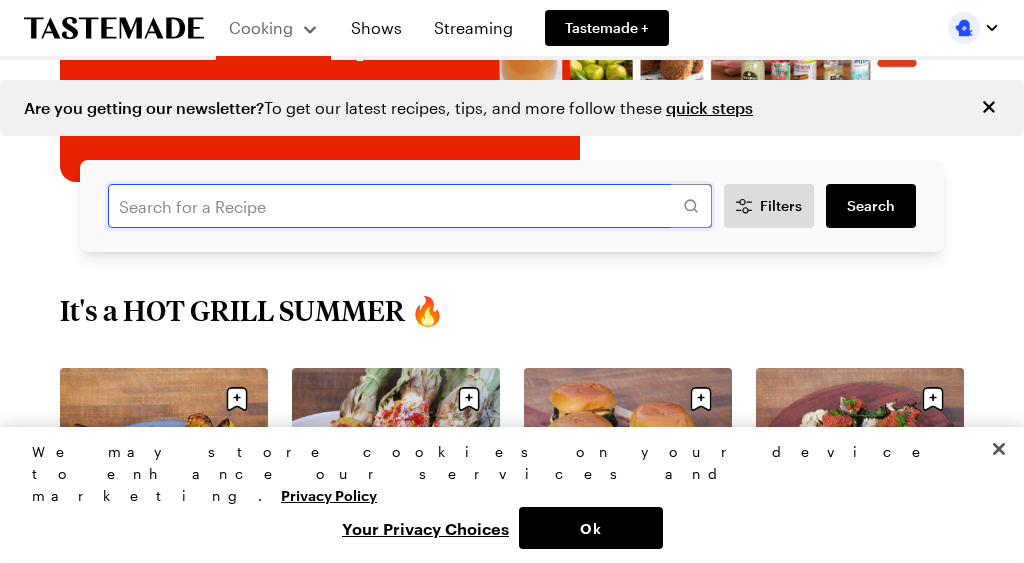 click at bounding box center (410, 206) 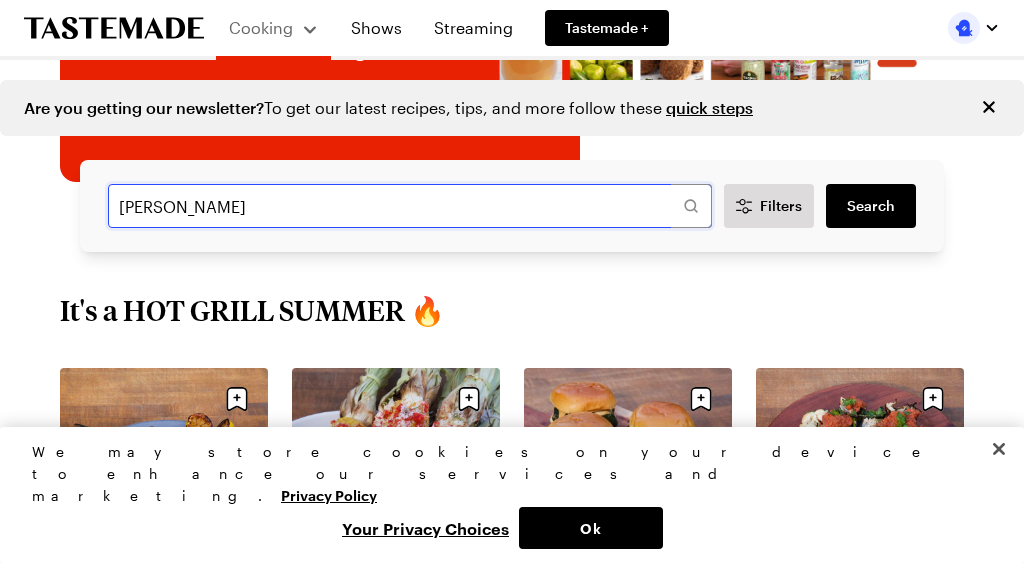 type on "[PERSON_NAME]" 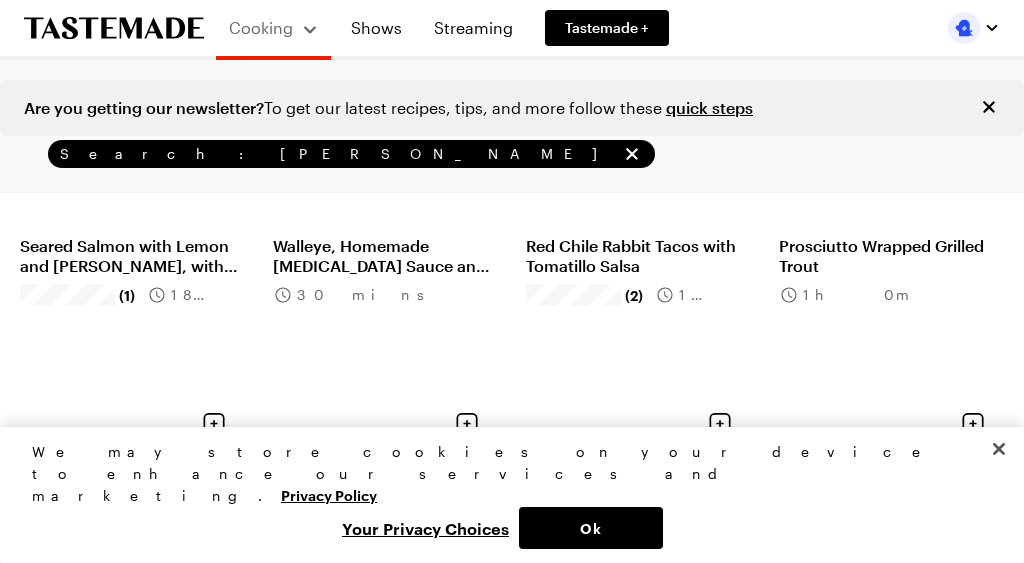 type on "[PERSON_NAME]" 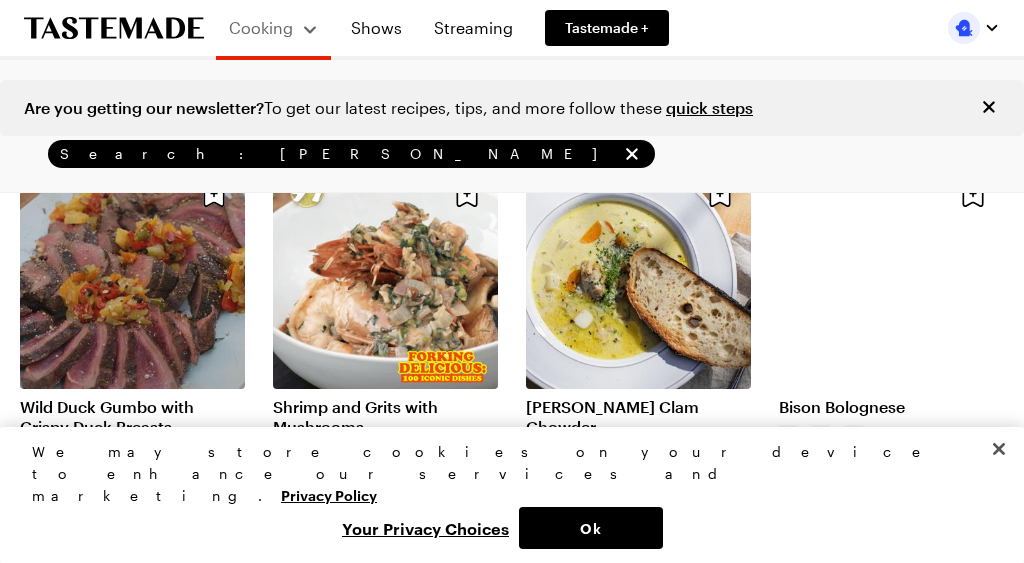 scroll, scrollTop: 564, scrollLeft: 0, axis: vertical 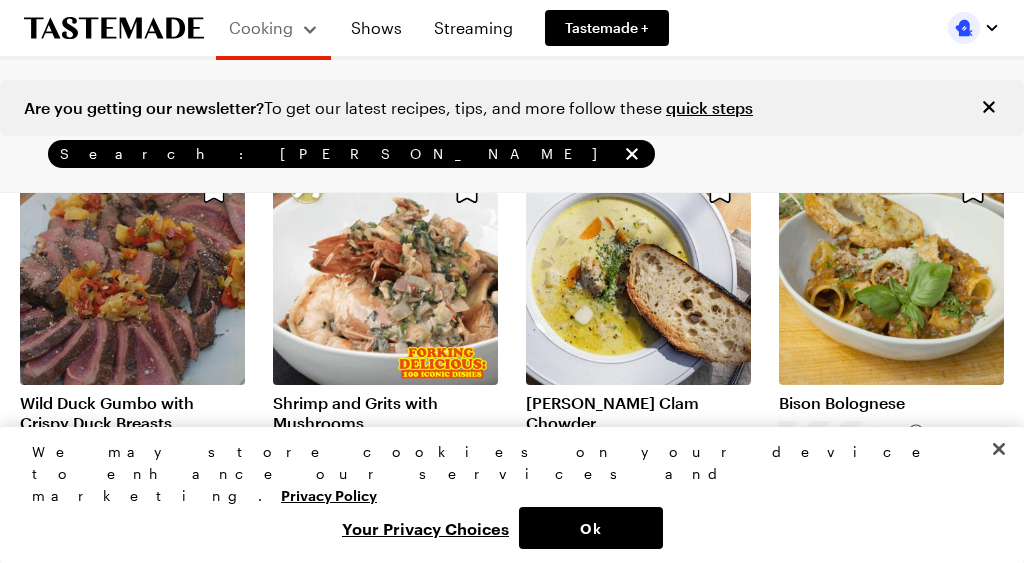 click on "Shrimp and Grits with Mushrooms" at bounding box center [385, 413] 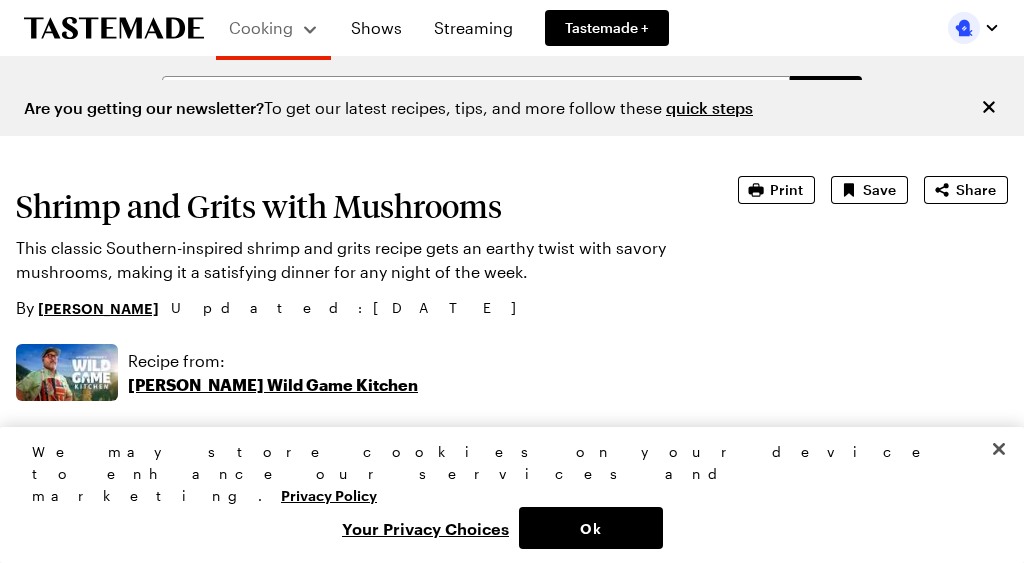 type on "x" 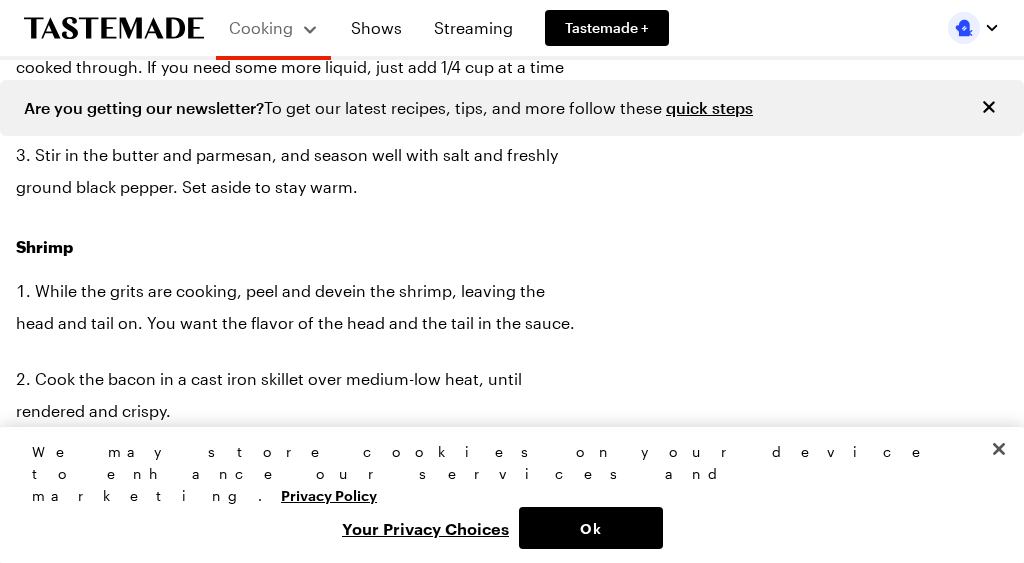 scroll, scrollTop: 1845, scrollLeft: 0, axis: vertical 